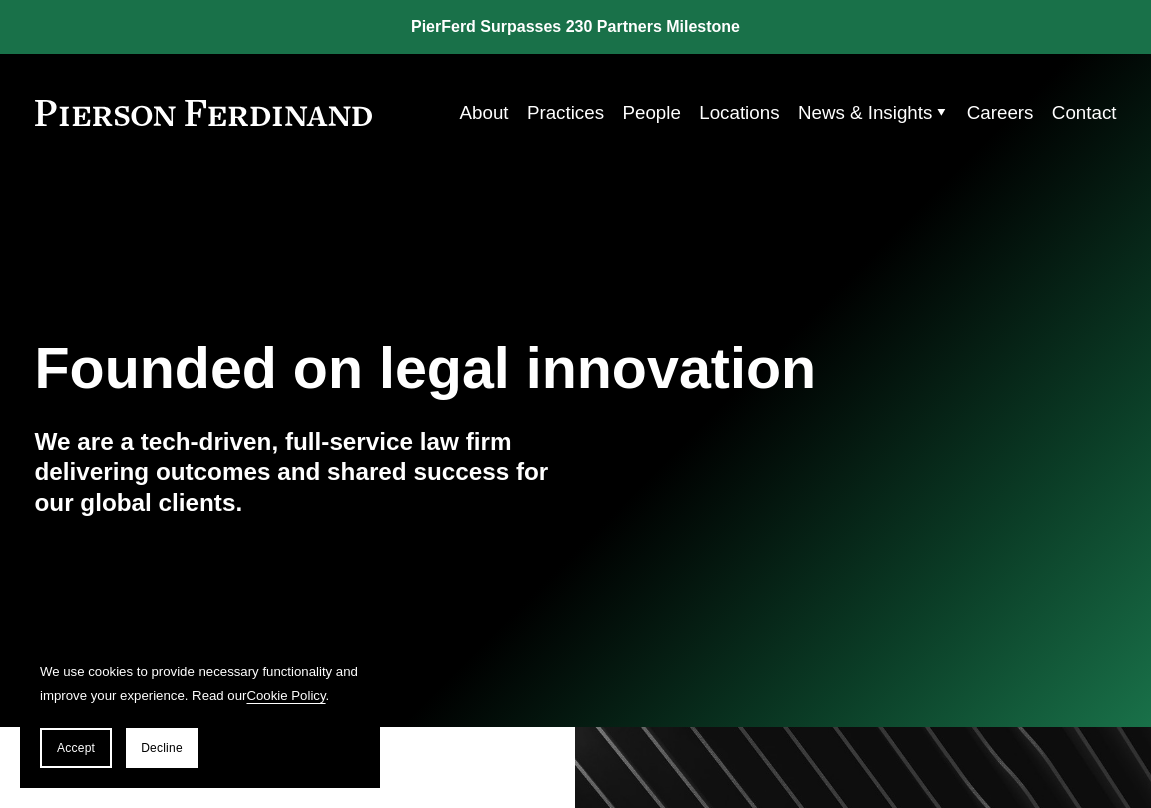 scroll, scrollTop: 0, scrollLeft: 0, axis: both 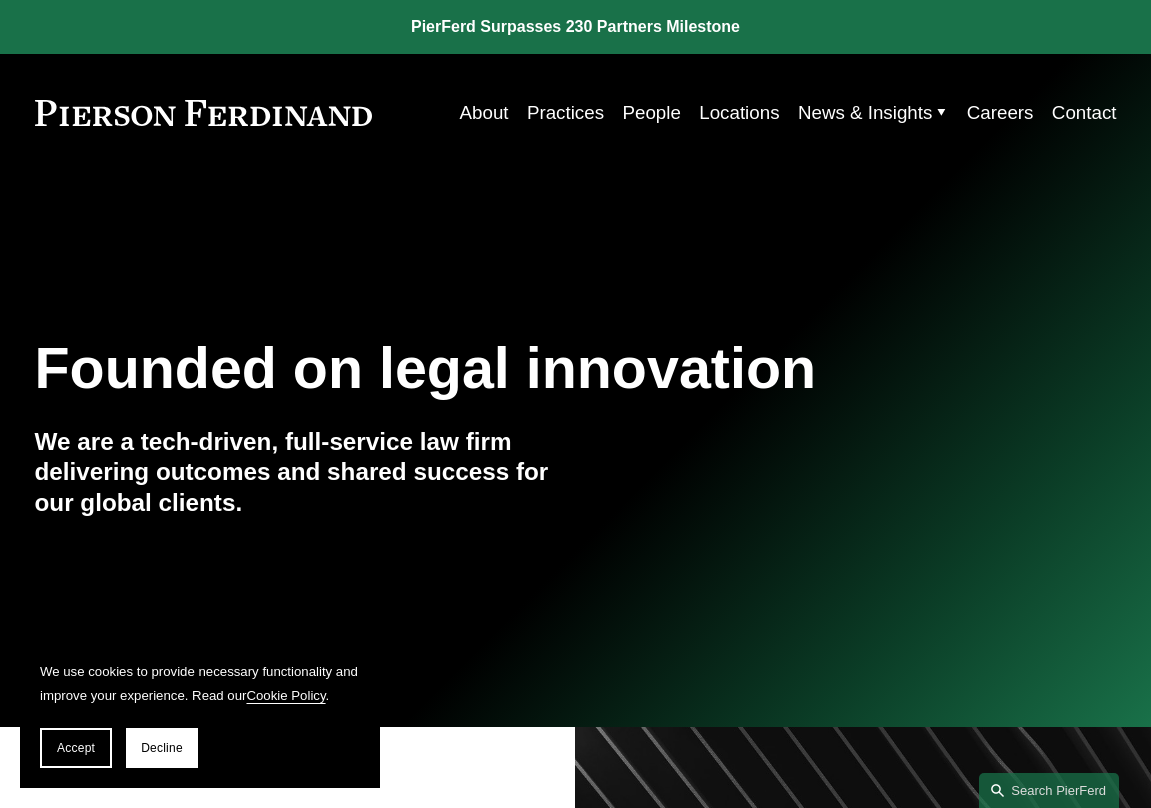 click on "Practices" at bounding box center (565, 113) 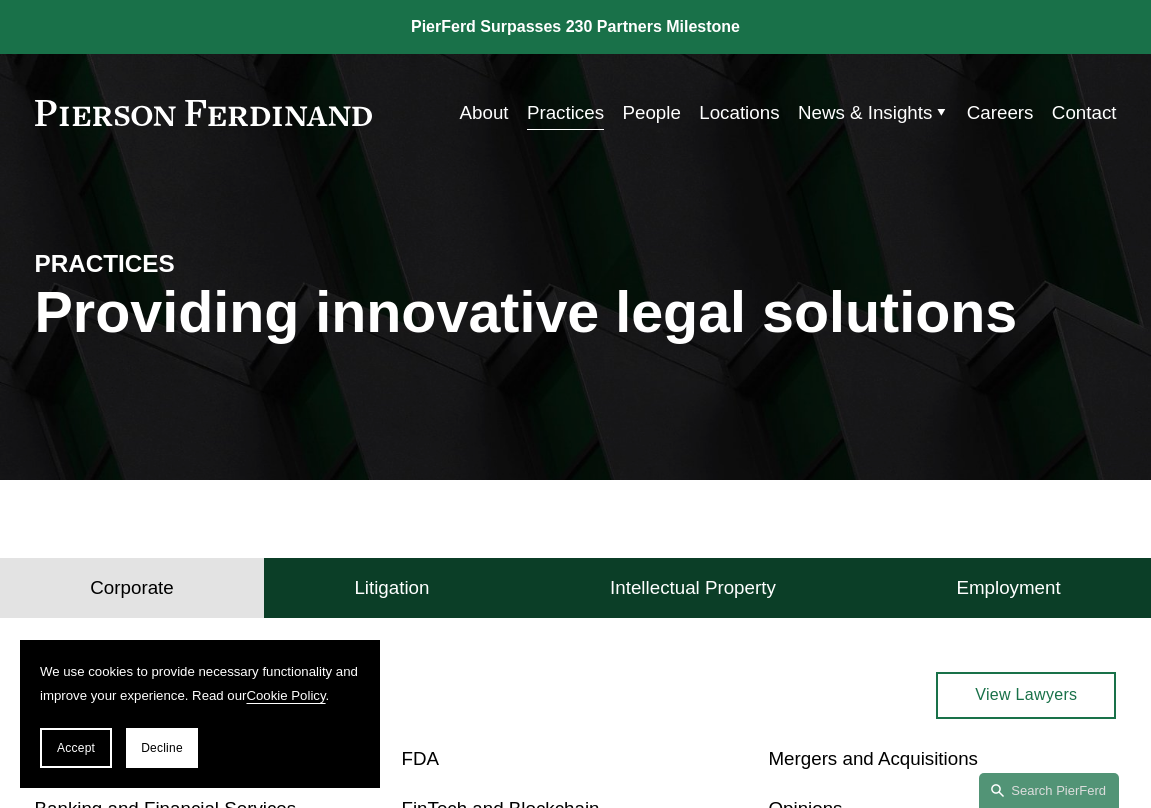 scroll, scrollTop: 0, scrollLeft: 0, axis: both 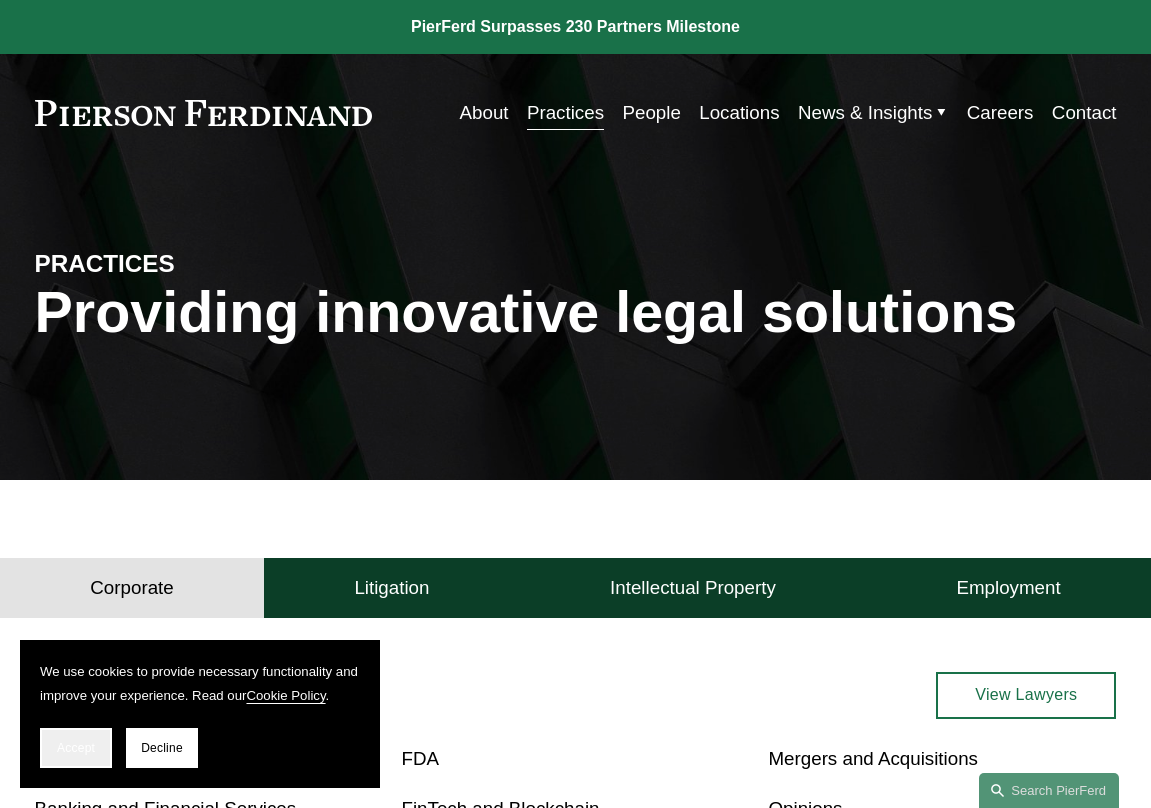 click on "Accept" at bounding box center (76, 748) 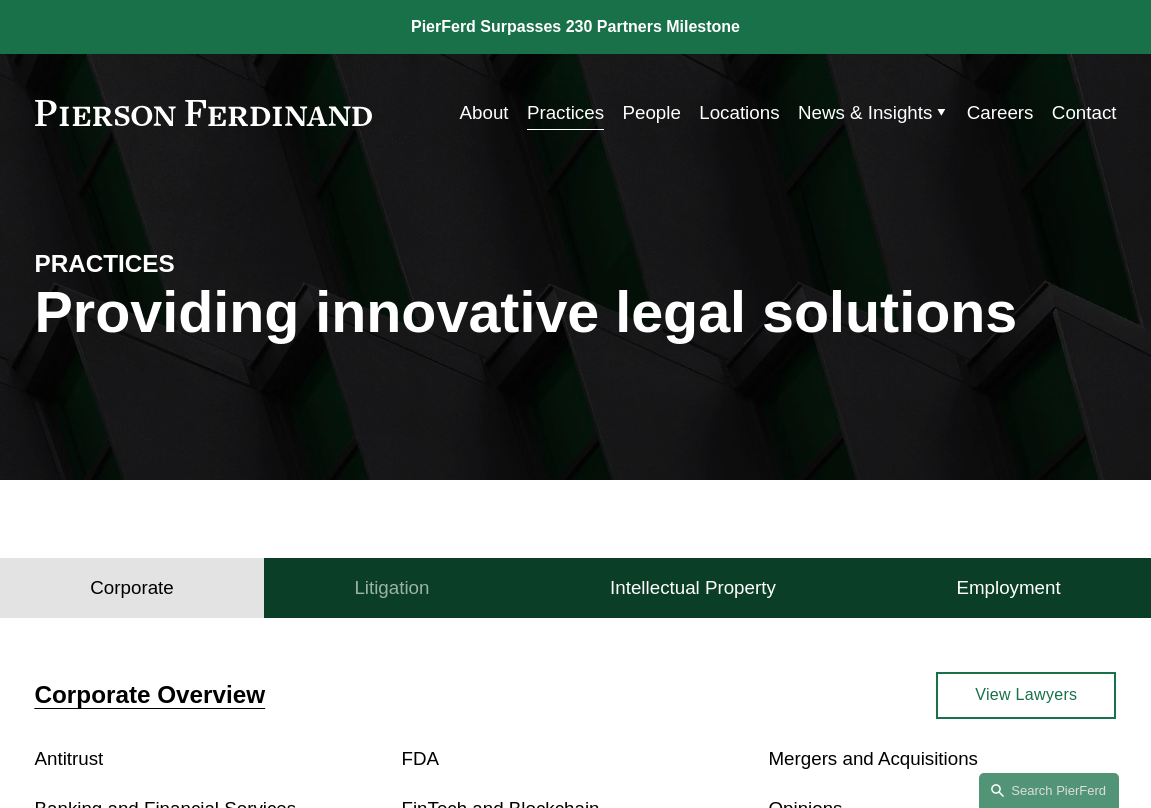 scroll, scrollTop: 167, scrollLeft: 0, axis: vertical 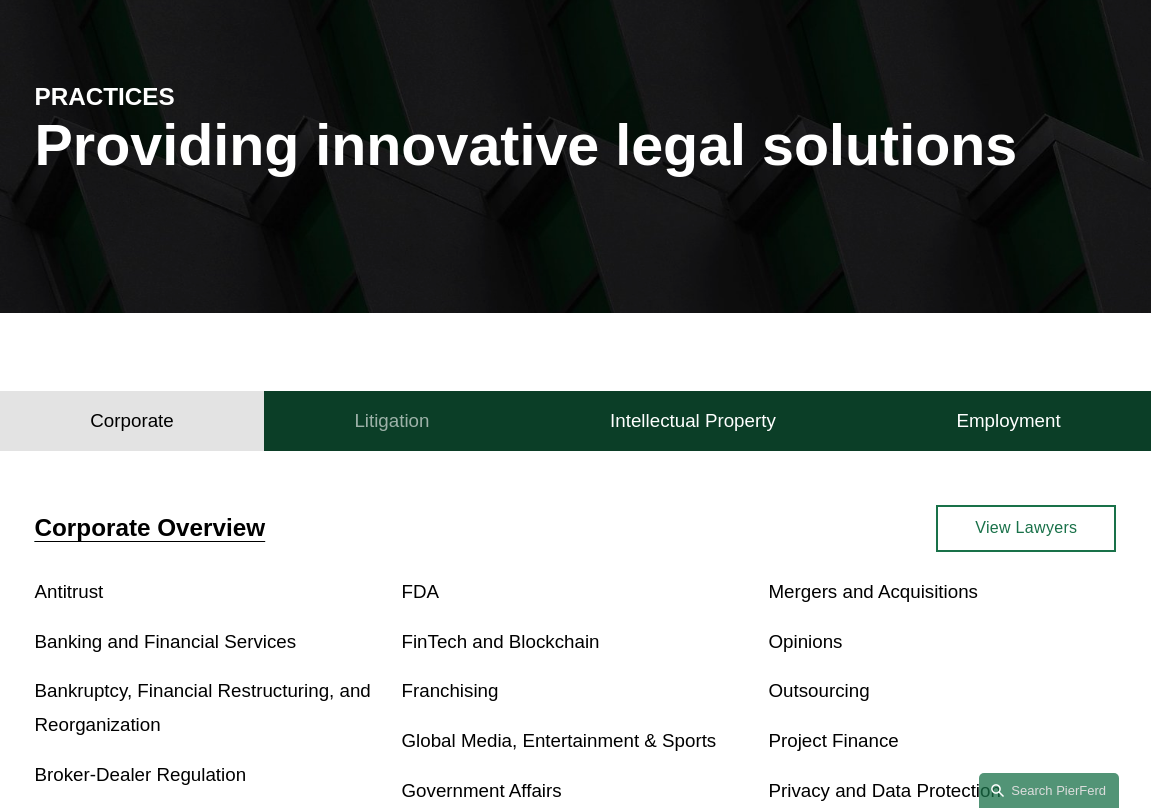 click on "Litigation" at bounding box center [392, 421] 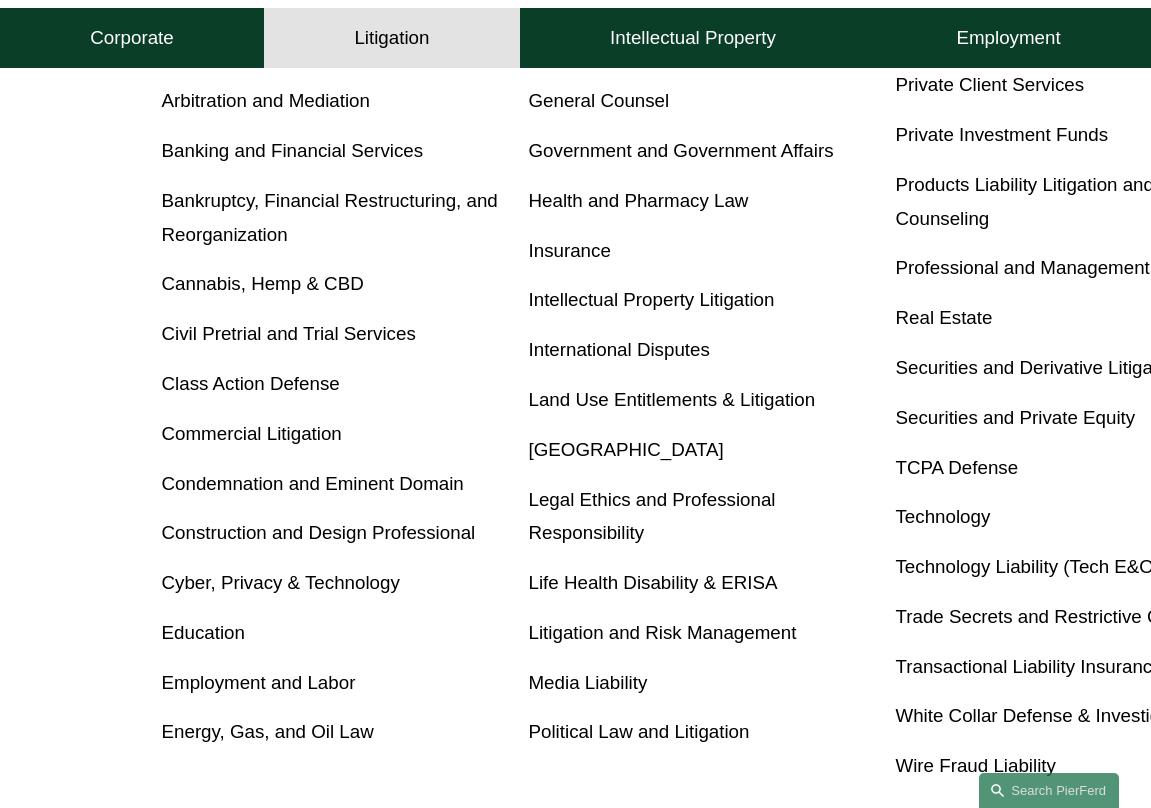 scroll, scrollTop: 758, scrollLeft: 0, axis: vertical 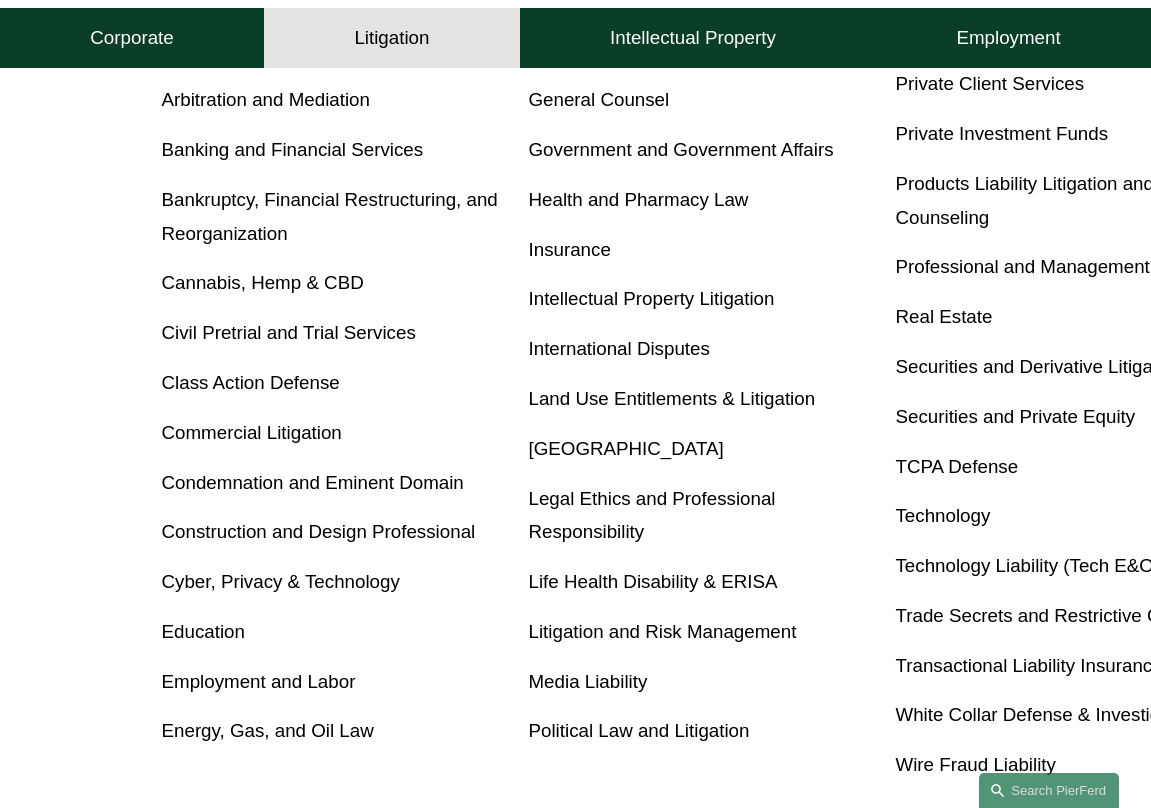 click on "Media Liability" at bounding box center [588, 681] 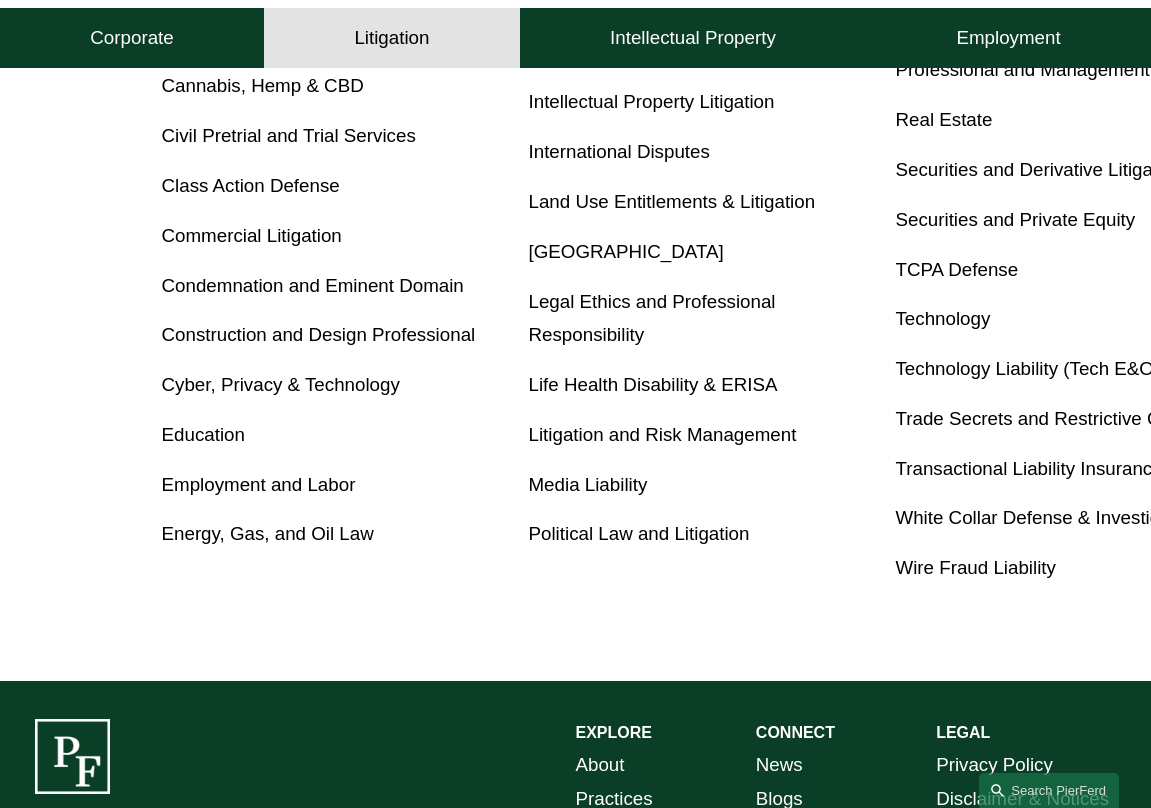 scroll, scrollTop: 956, scrollLeft: 0, axis: vertical 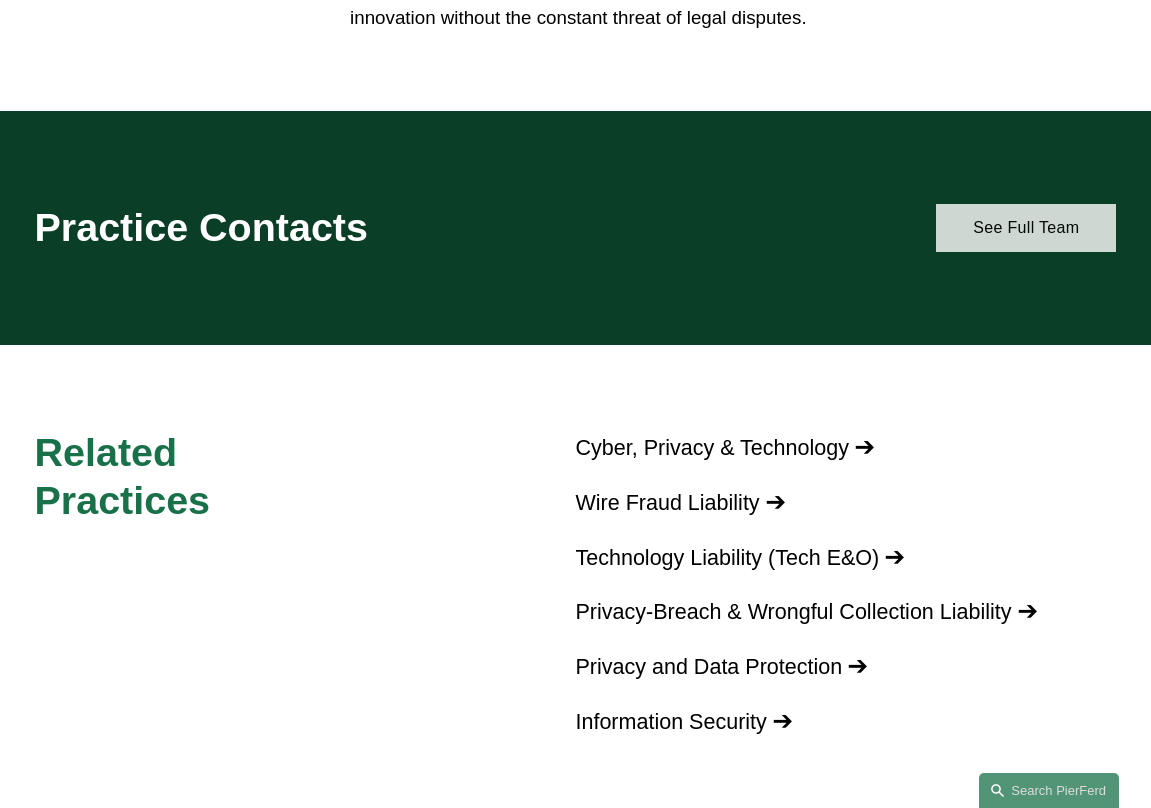 click on "See Full Team" at bounding box center (1026, 228) 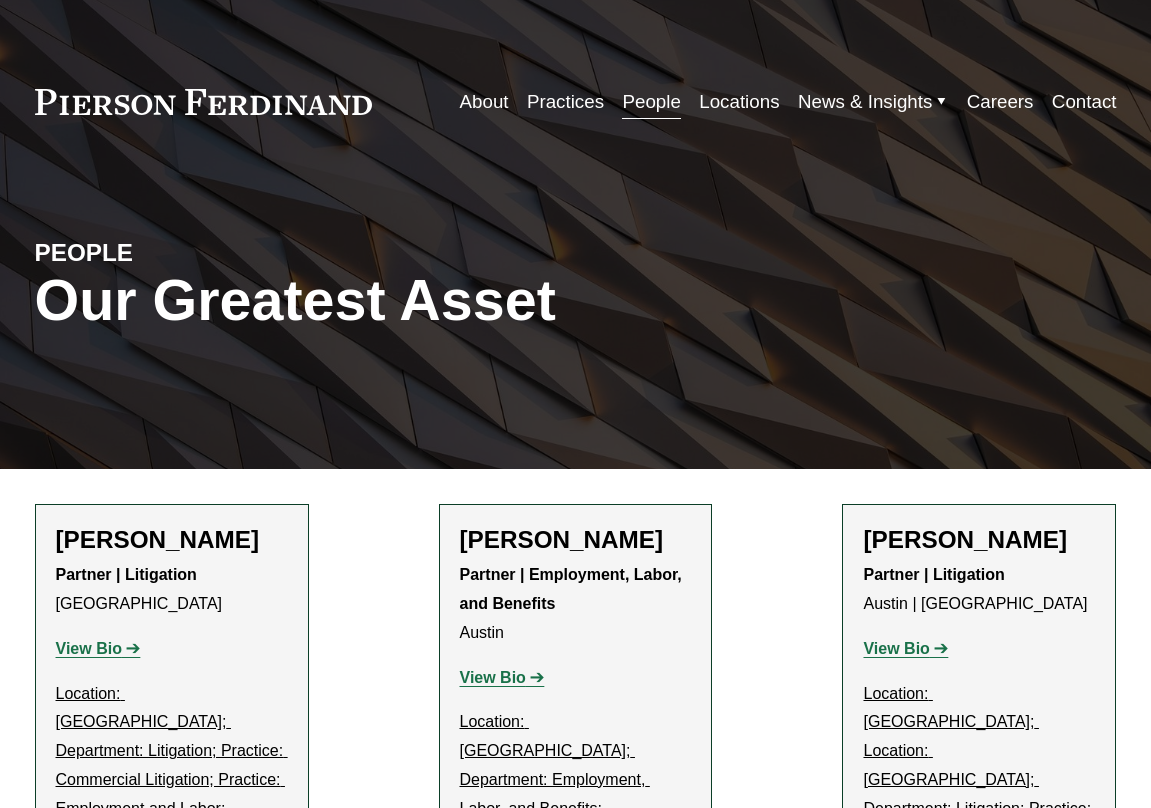 scroll, scrollTop: 0, scrollLeft: 0, axis: both 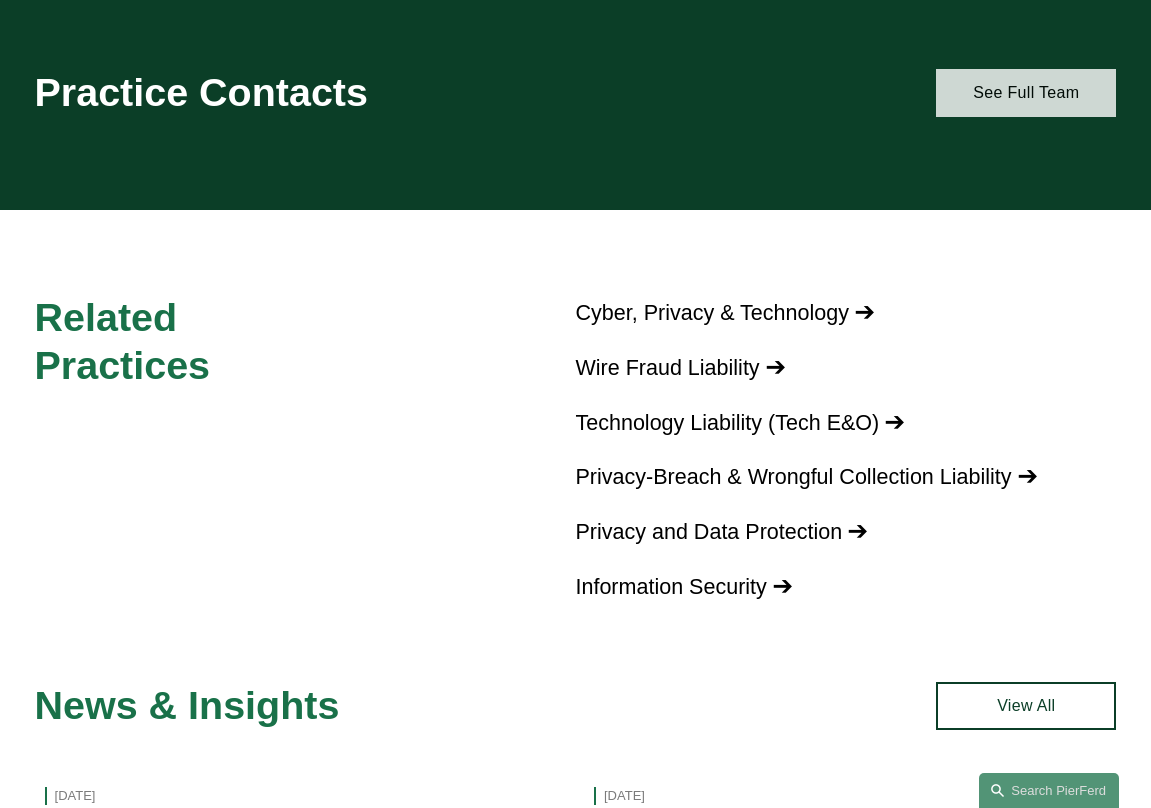 click on "See Full Team" at bounding box center (1026, 93) 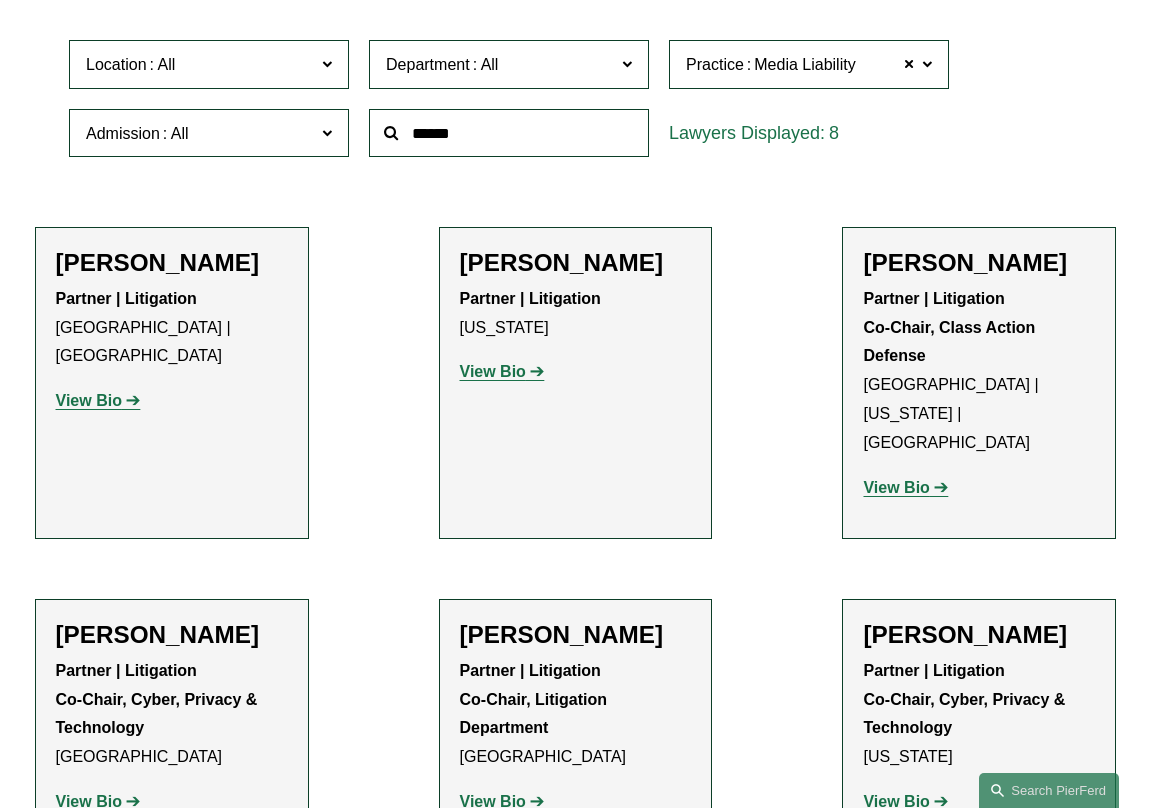 scroll, scrollTop: 544, scrollLeft: 0, axis: vertical 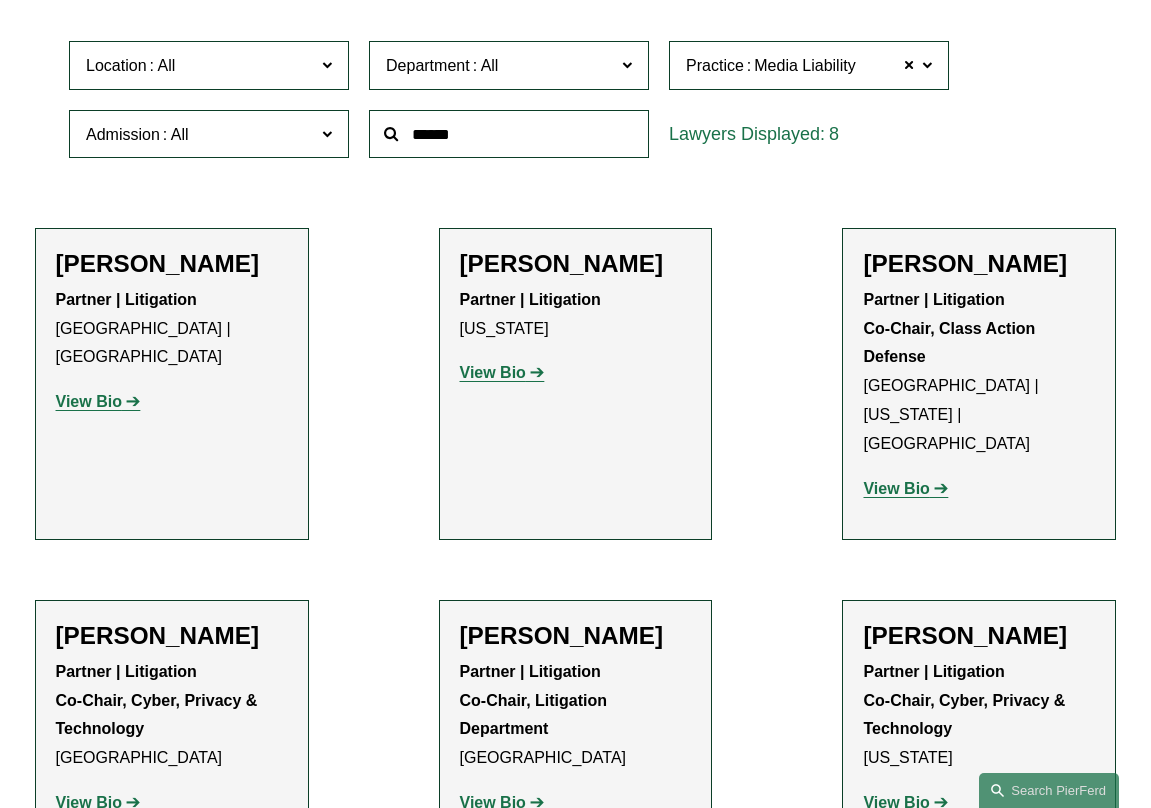 click on "View Bio" 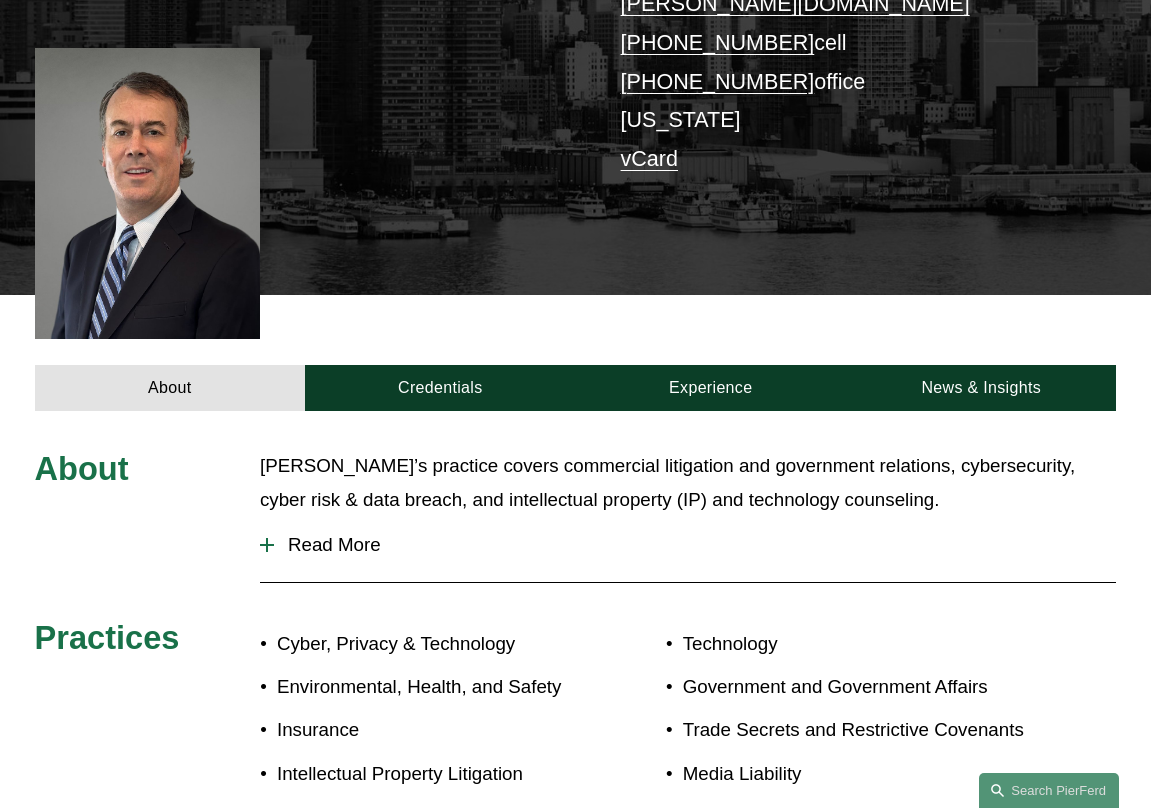 scroll, scrollTop: 420, scrollLeft: 0, axis: vertical 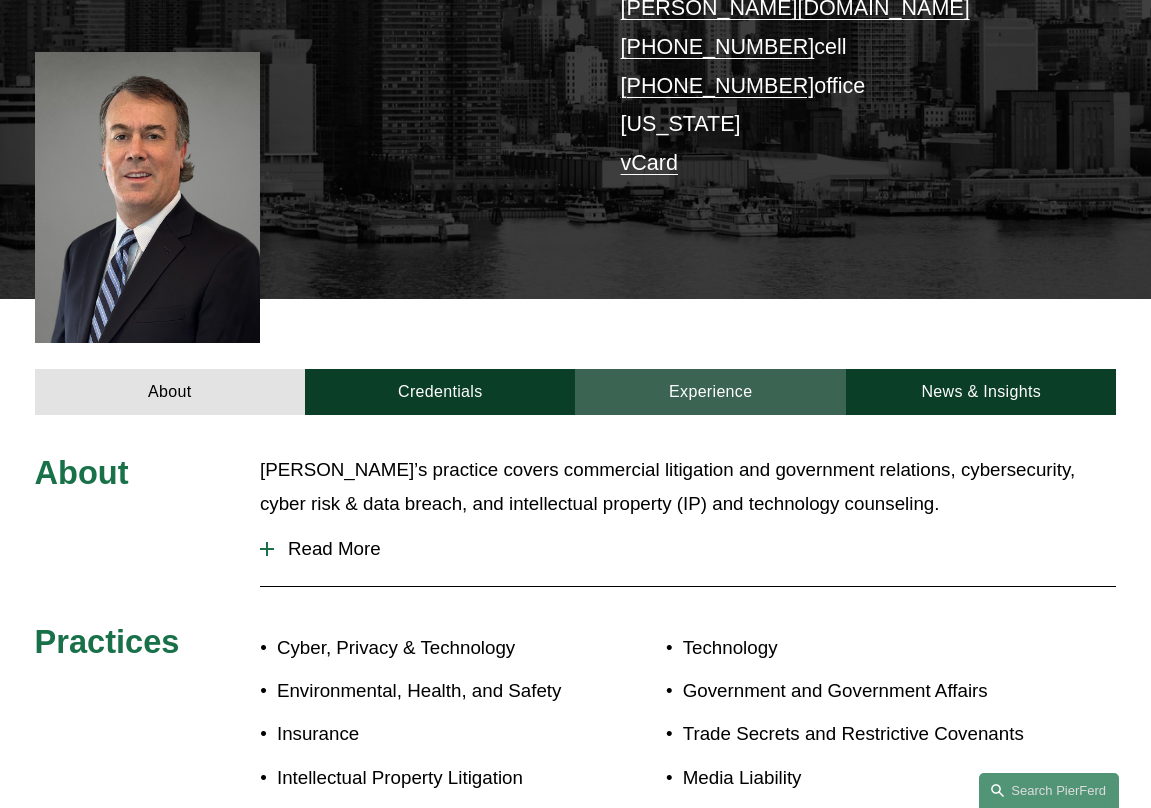 click on "Experience" at bounding box center [710, 392] 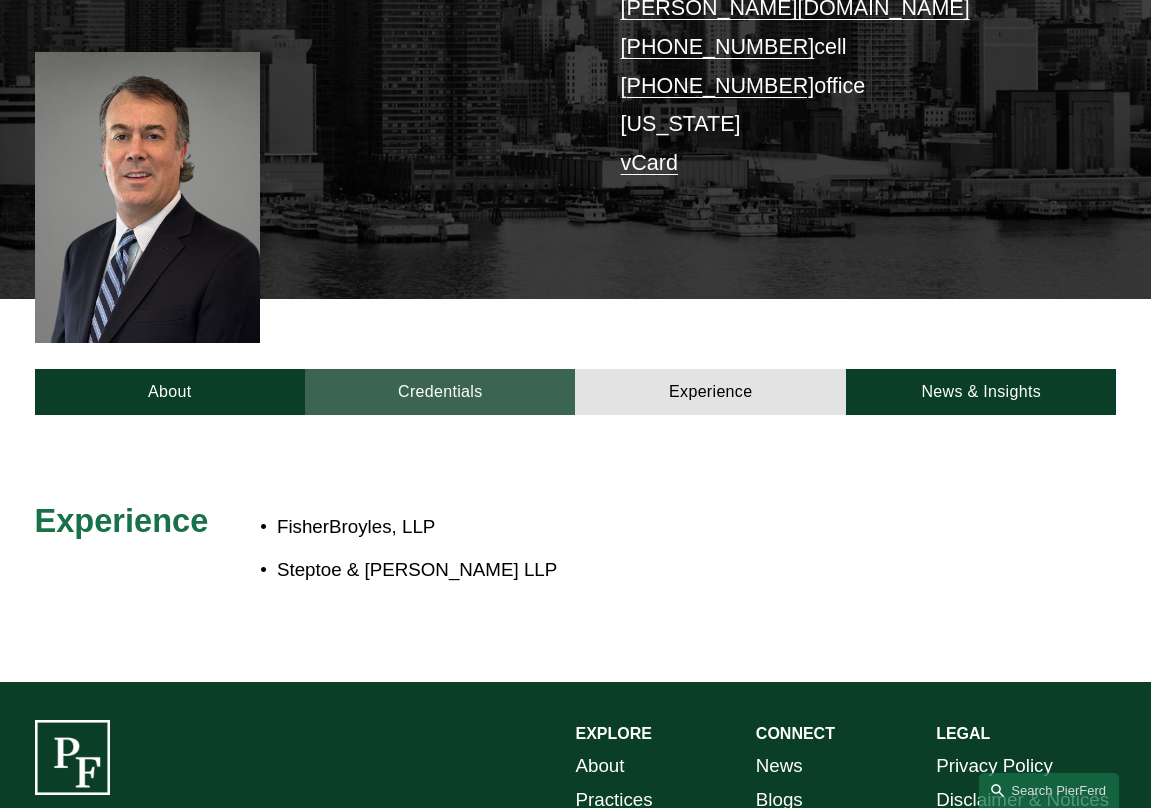 click on "Credentials" at bounding box center (440, 392) 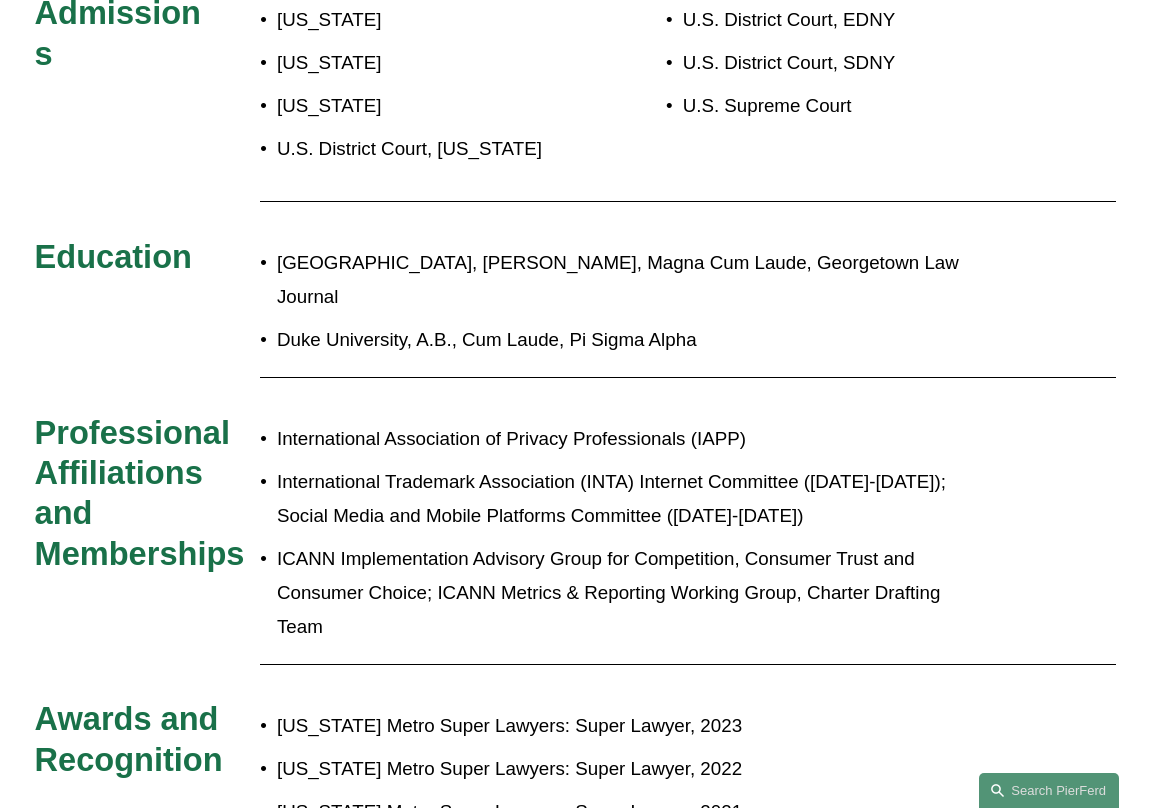 scroll, scrollTop: 709, scrollLeft: 0, axis: vertical 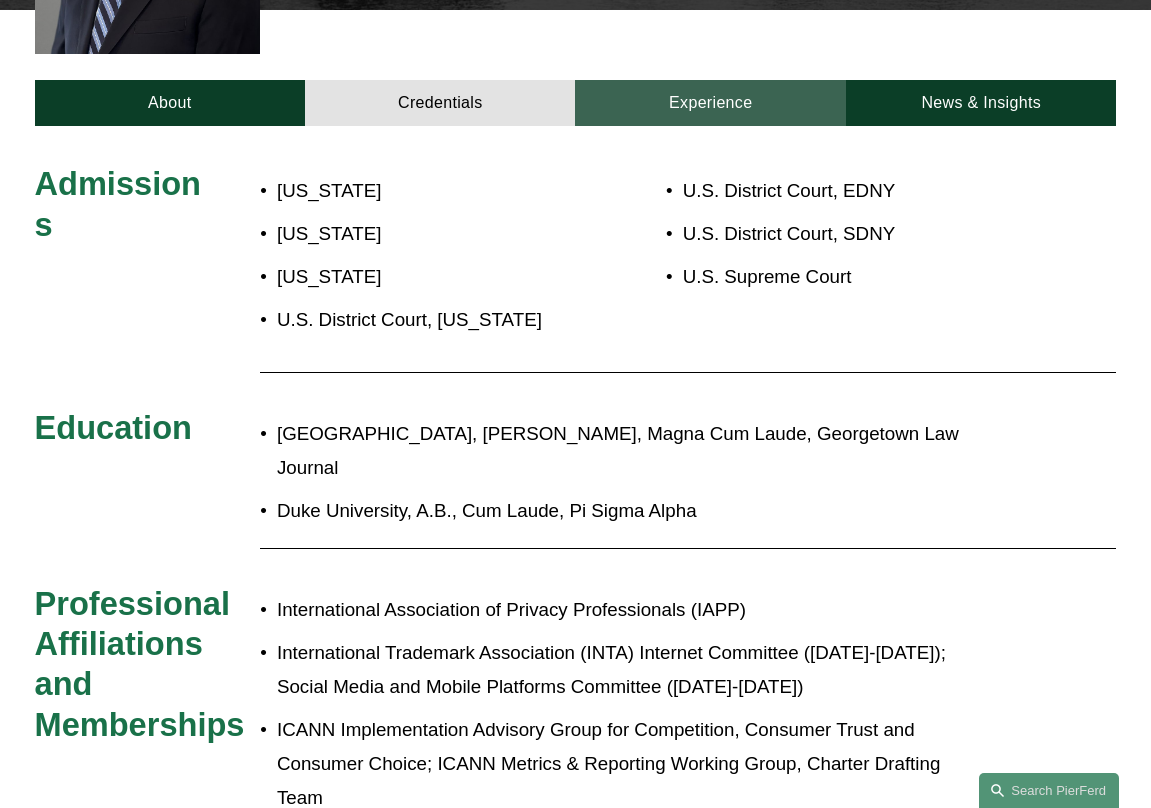 click on "Experience" at bounding box center [710, 103] 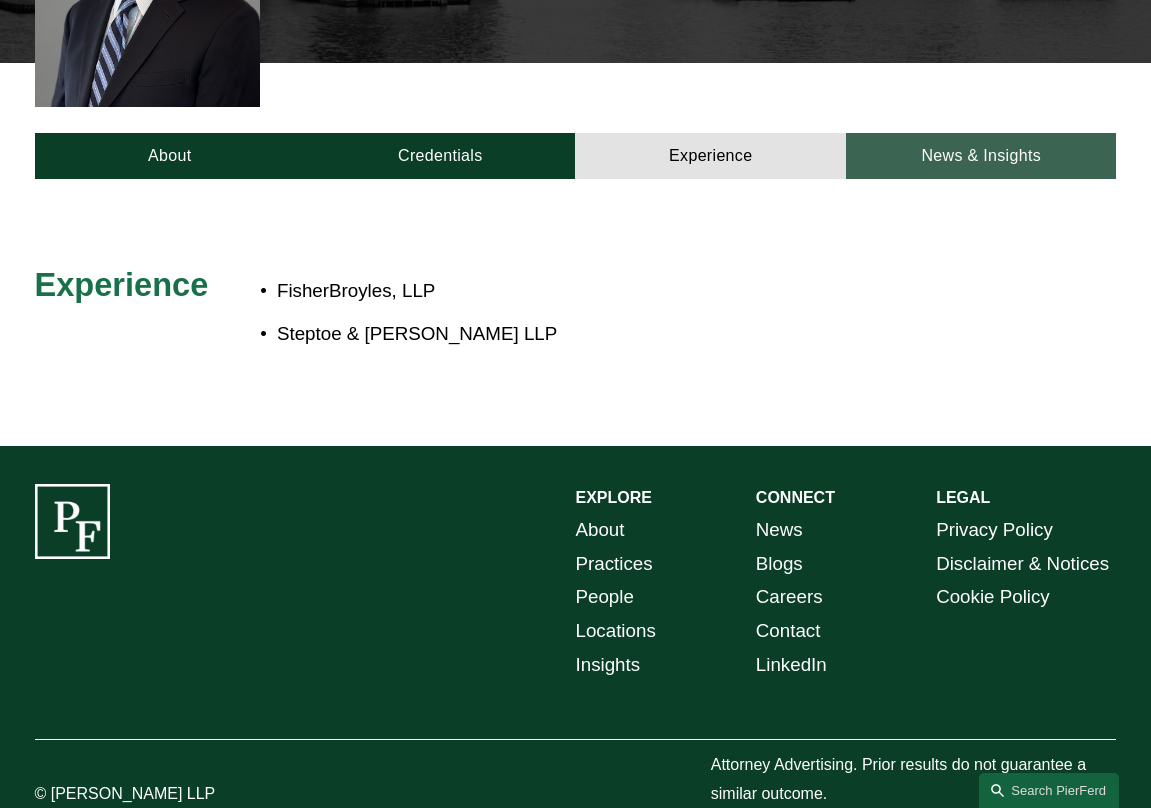 click on "News & Insights" at bounding box center [981, 156] 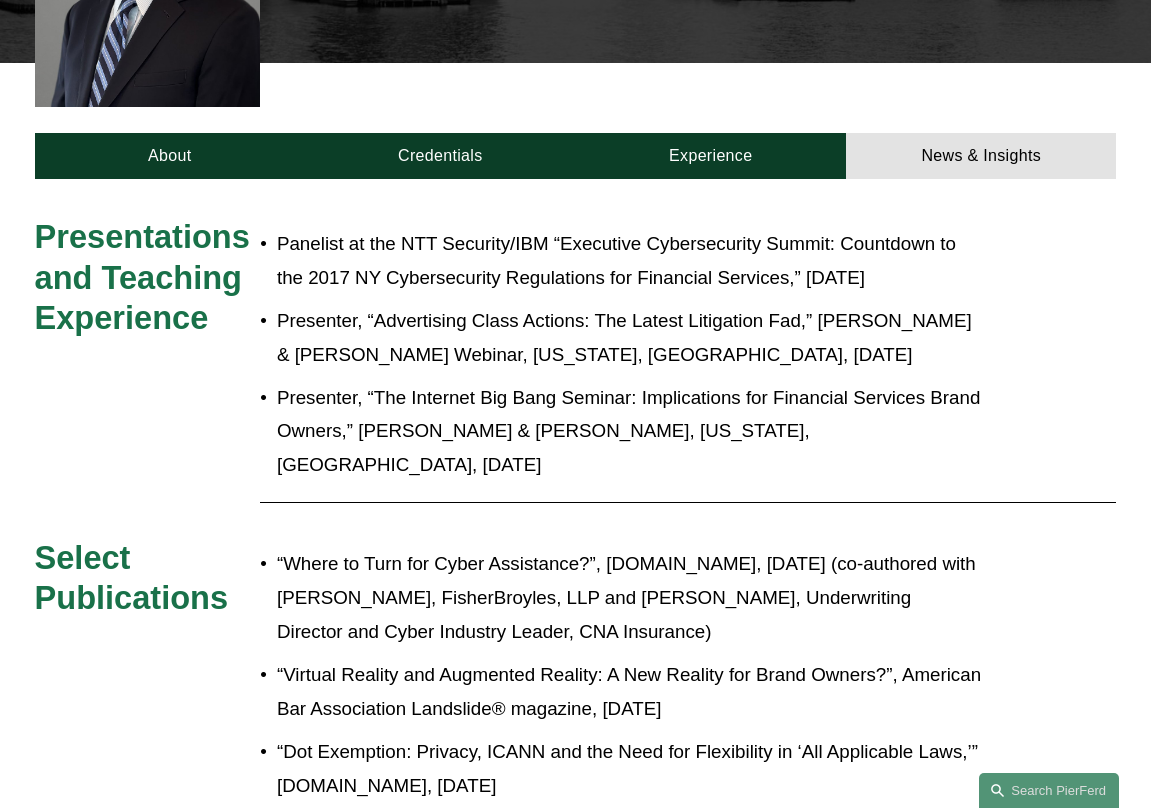 scroll, scrollTop: 0, scrollLeft: 0, axis: both 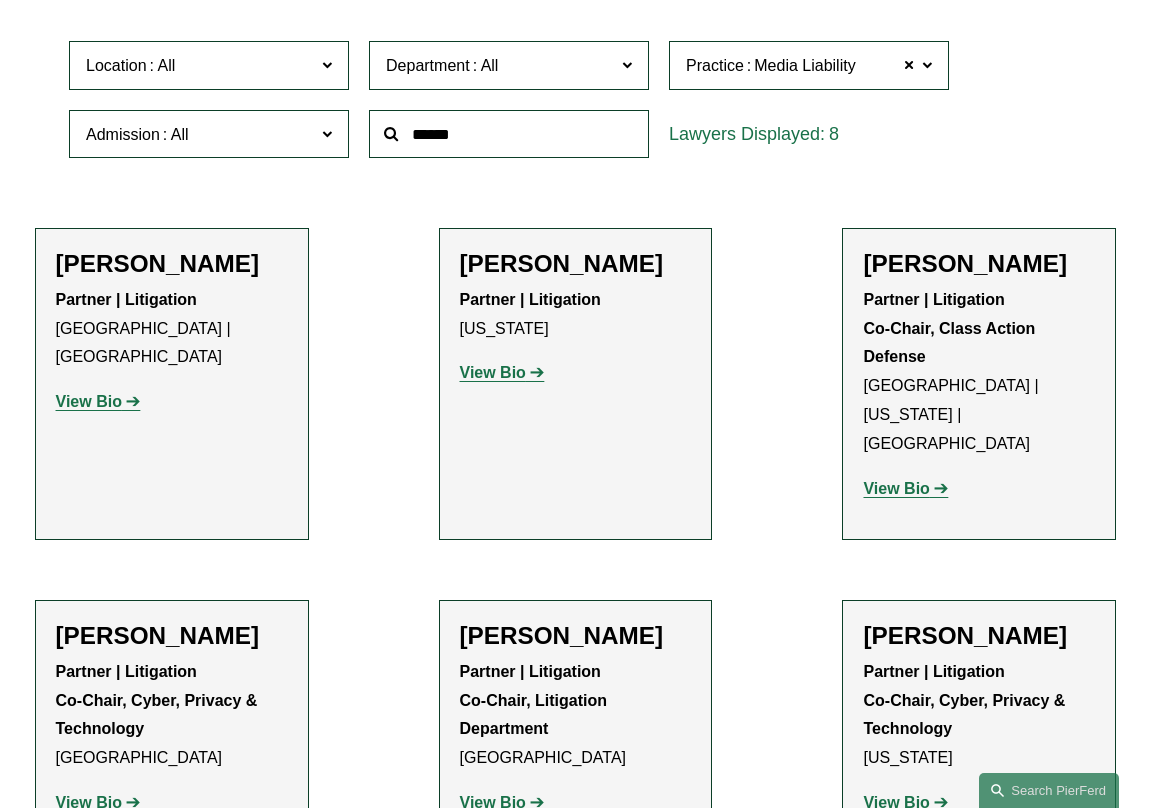 click on "View Bio" 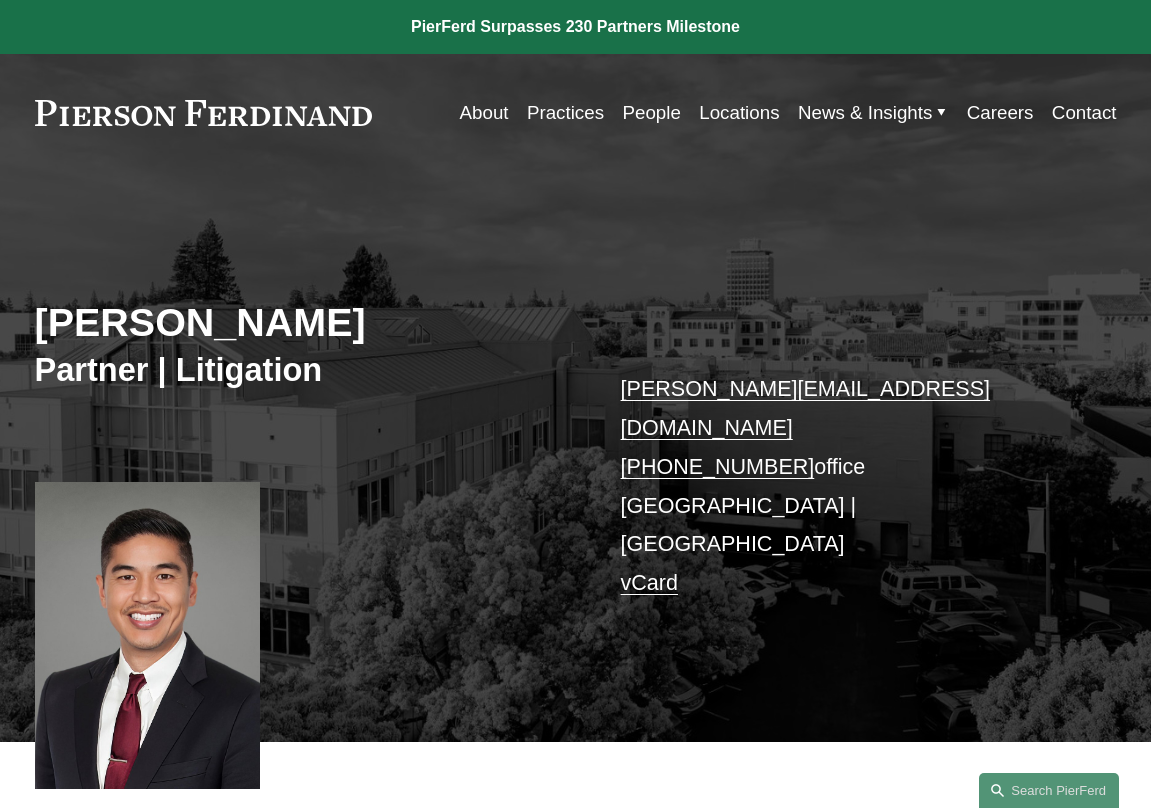 scroll, scrollTop: 611, scrollLeft: 0, axis: vertical 